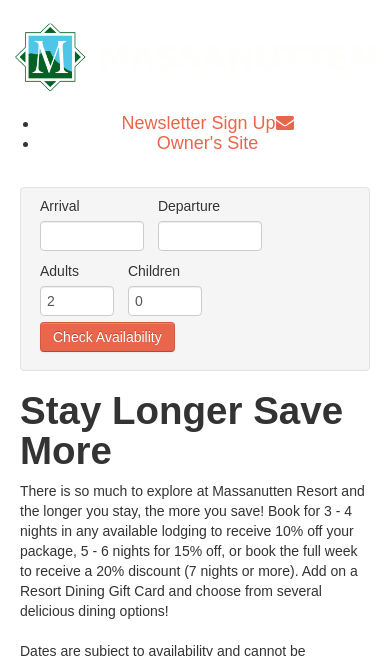 scroll, scrollTop: 0, scrollLeft: 0, axis: both 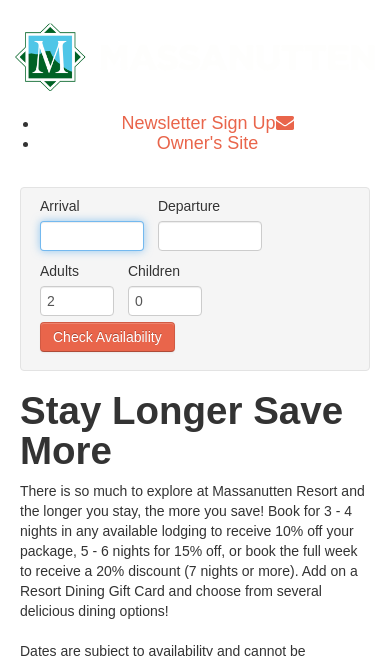 click at bounding box center [92, 236] 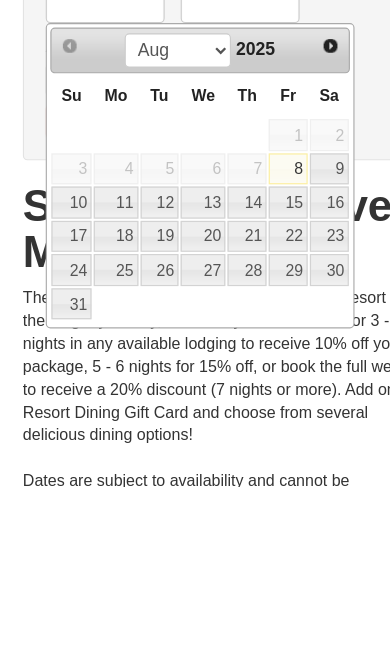 click on "21" at bounding box center [216, 438] 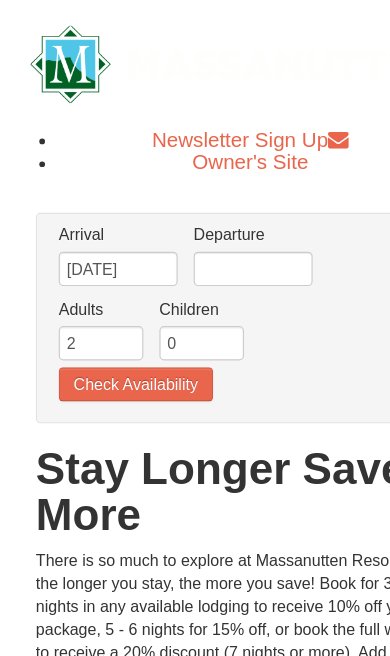 scroll, scrollTop: 0, scrollLeft: 0, axis: both 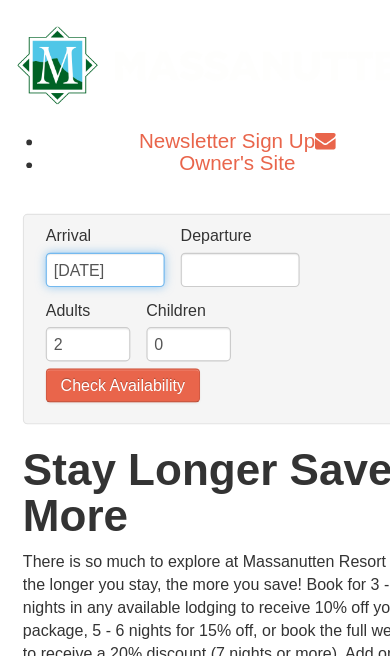 click on "08/21/2025" at bounding box center (92, 236) 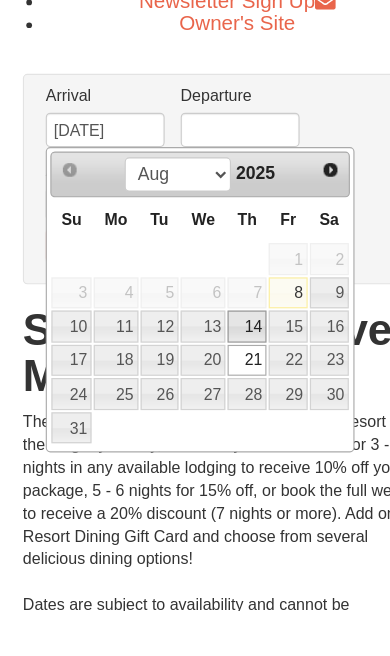 click on "14" at bounding box center [216, 408] 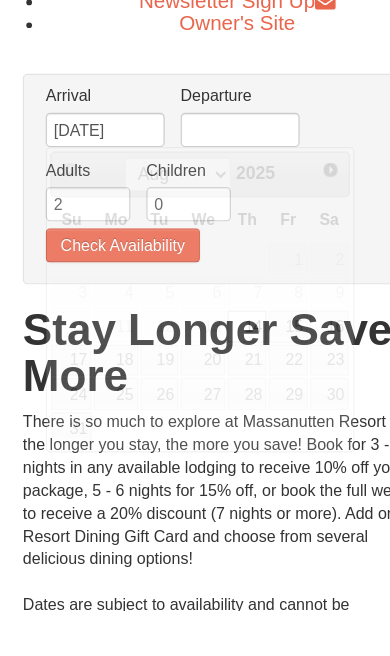 scroll, scrollTop: 40, scrollLeft: 0, axis: vertical 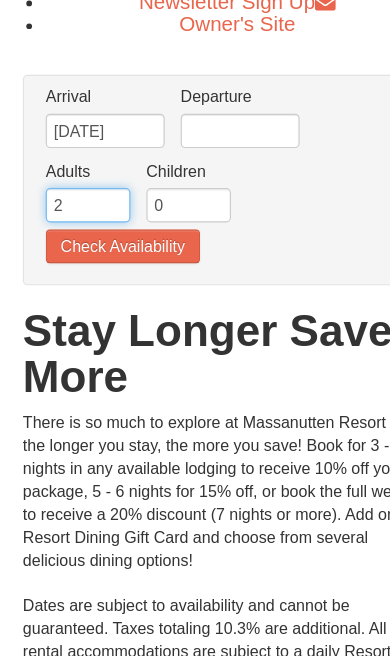 click on "2" at bounding box center [77, 261] 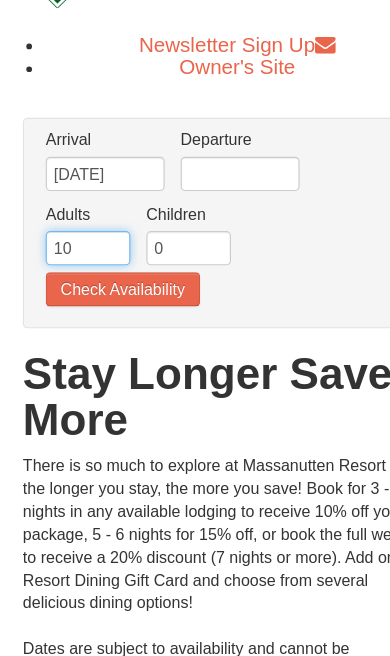 type on "10" 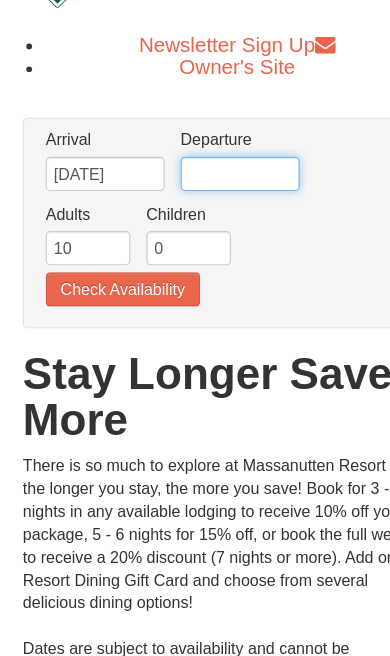 click at bounding box center [210, 196] 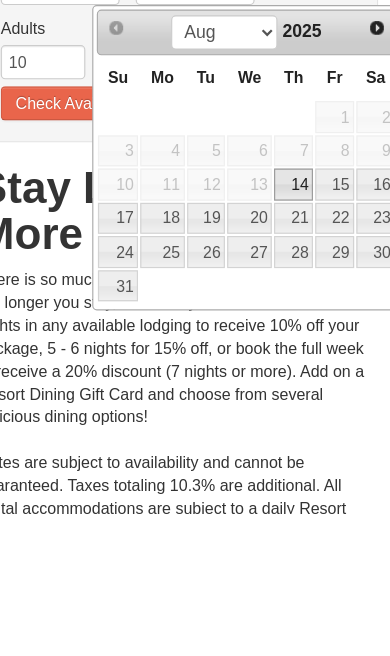 click on "16" at bounding box center (368, 368) 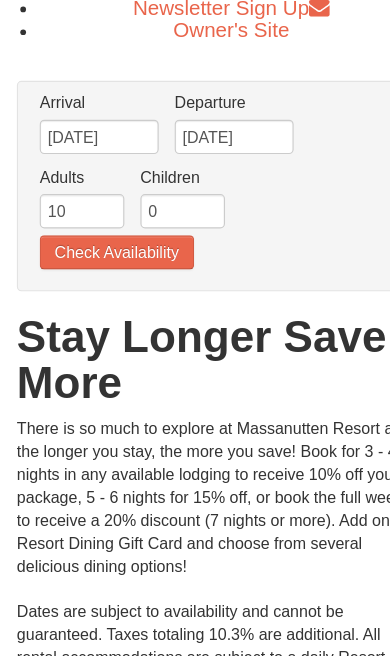 scroll, scrollTop: 115, scrollLeft: 0, axis: vertical 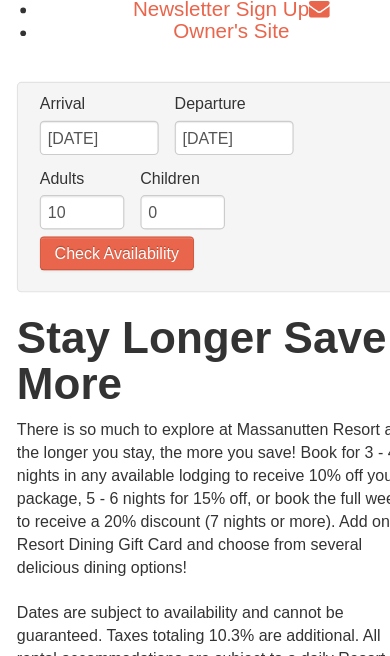 click on "There is so much to explore at Massanutten Resort and the longer you stay, the more you save! Book for 3 - 4 nights in any available lodging to receive 10% off your package, 5 - 6 nights for 15% off, or book the full week to receive a 20% discount (7 nights or more). Add on a Resort Dining Gift Card and choose from several delicious dining options! Dates are subject to availability and cannot be guaranteed. Taxes totaling 10.3% are additional. All rental accommodations are subject to a daily Resort Fee of $22 plus tax. This special may not be combined with any other offer or discount.   For a full list of condo rental policies & information, please view https://www.massresort.com/stay/rental-info/. Rentals Department |  540.289.4952  | Hours: Mon - Fri 9:00 am - 6:00 pm, Sat 9:00 am - 1:00 pm" at bounding box center (195, 566) 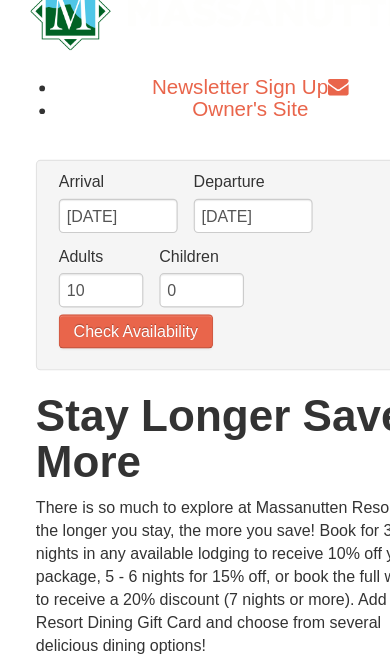 scroll, scrollTop: 36, scrollLeft: 0, axis: vertical 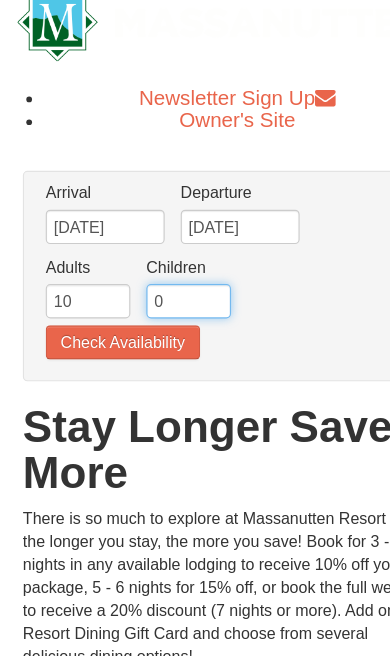 click on "0" at bounding box center [165, 265] 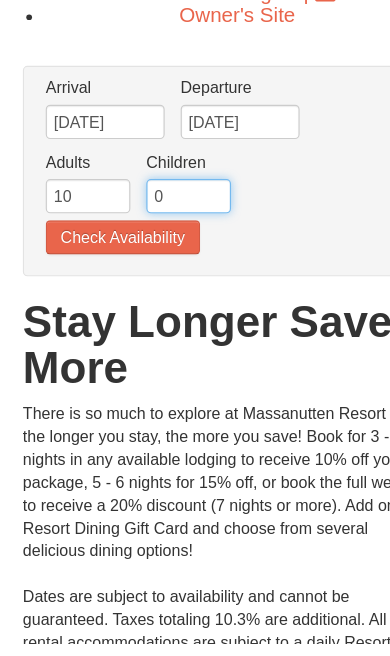 scroll, scrollTop: 47, scrollLeft: 0, axis: vertical 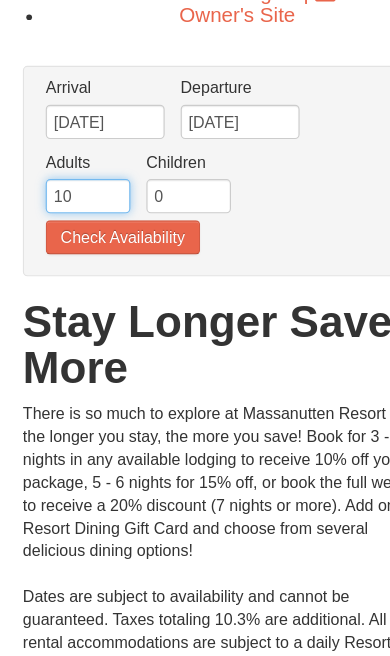 click on "10" at bounding box center (77, 254) 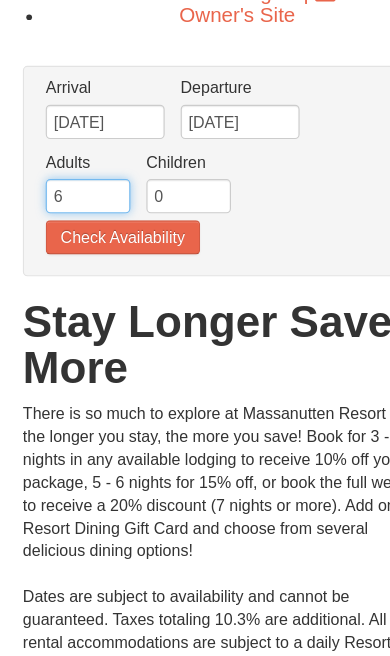 type on "6" 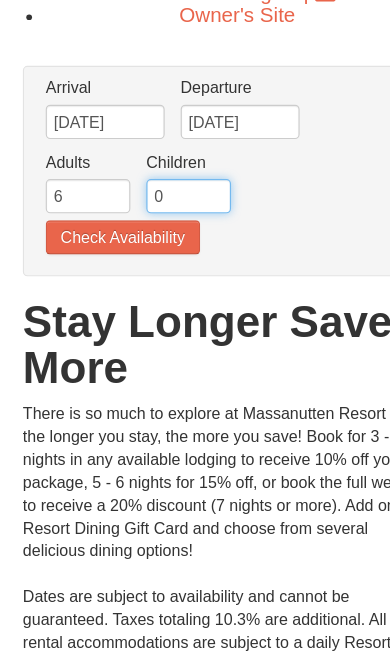 click on "0" at bounding box center (165, 254) 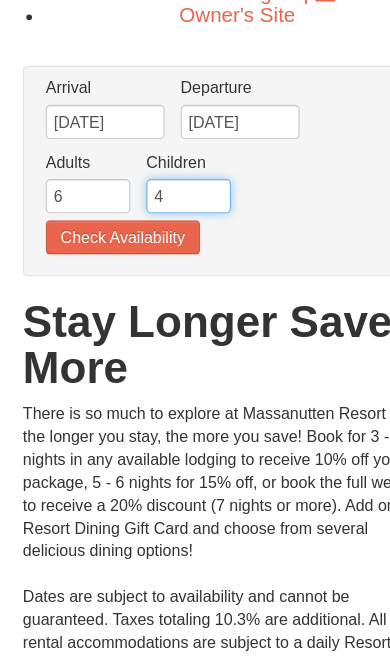 type on "4" 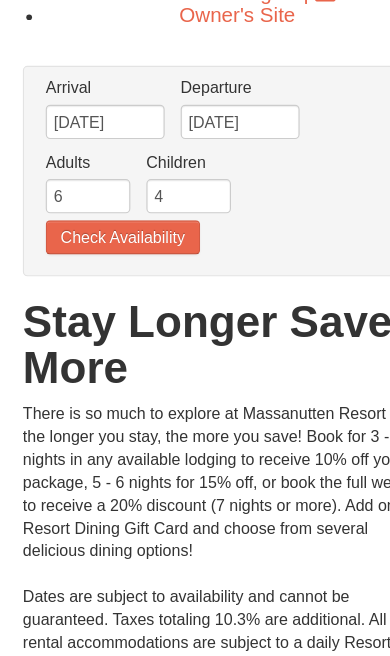 click on "Check Availability" at bounding box center [107, 290] 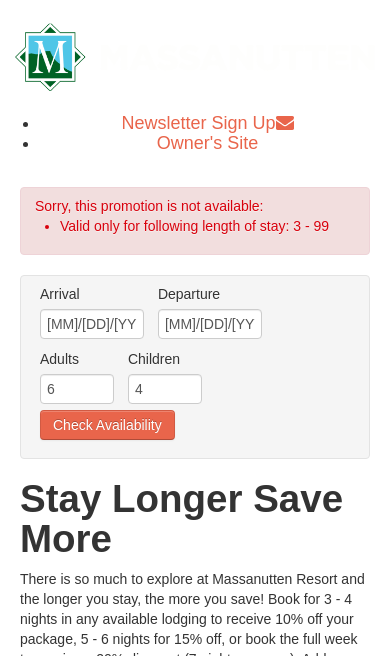 scroll, scrollTop: 0, scrollLeft: 0, axis: both 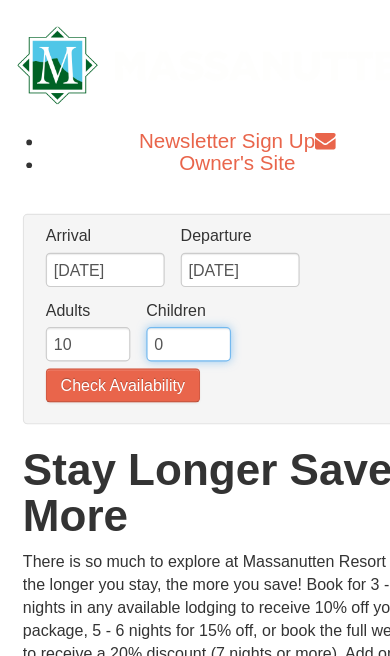 click on "0" at bounding box center [165, 301] 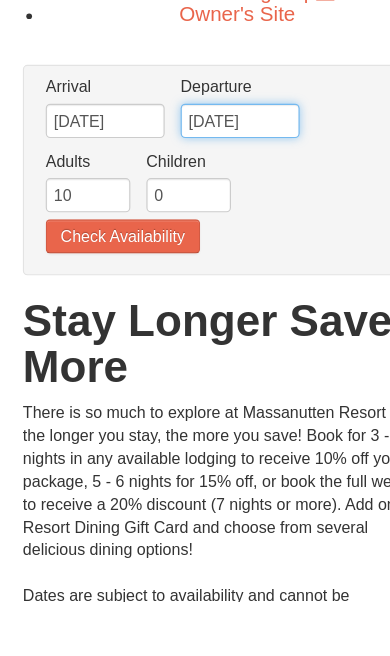 click on "08/16/2025" at bounding box center [210, 236] 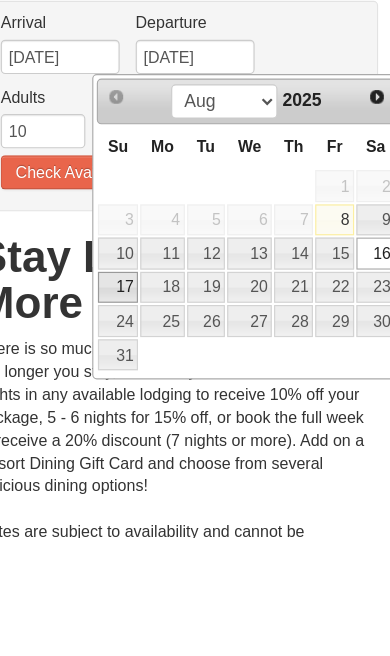 click on "17" at bounding box center (142, 438) 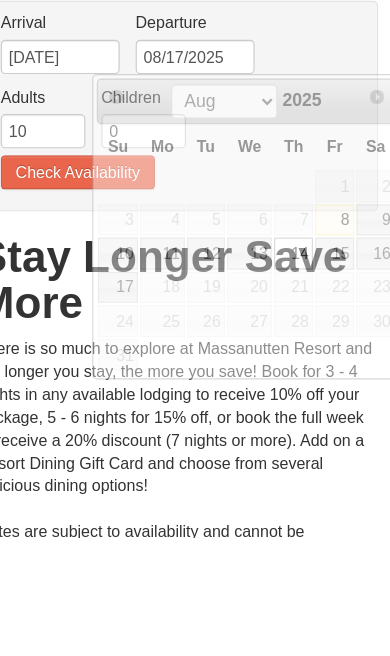 scroll, scrollTop: 103, scrollLeft: 0, axis: vertical 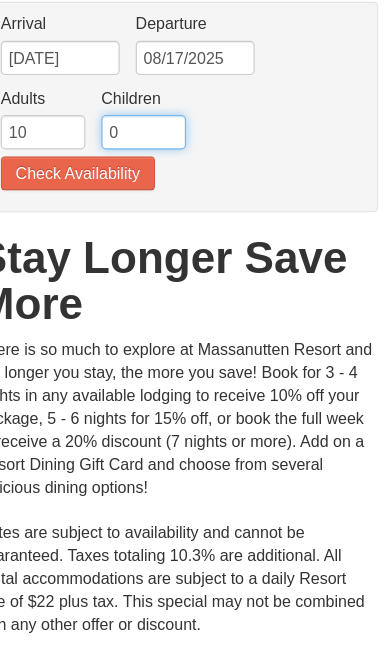 click on "0" at bounding box center [165, 198] 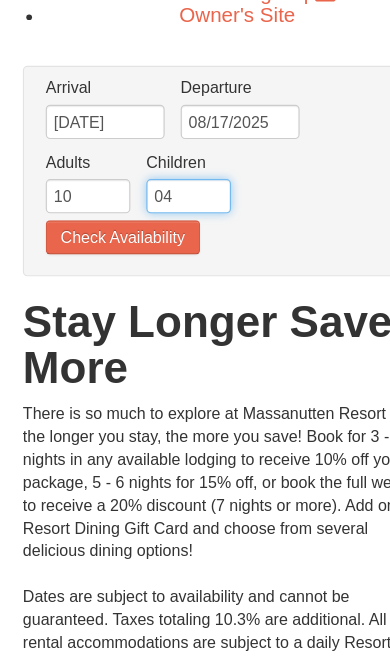 type on "04" 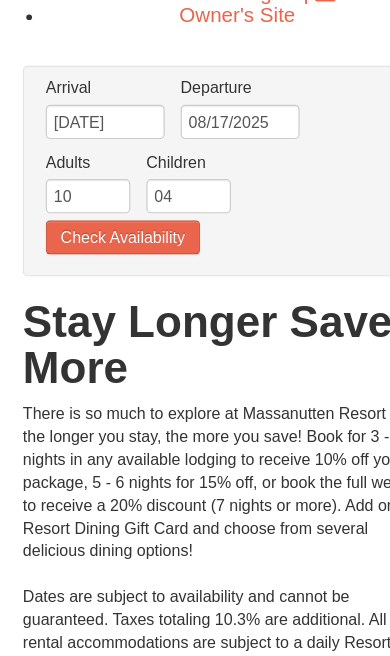 click on "Check Availability" at bounding box center [107, 234] 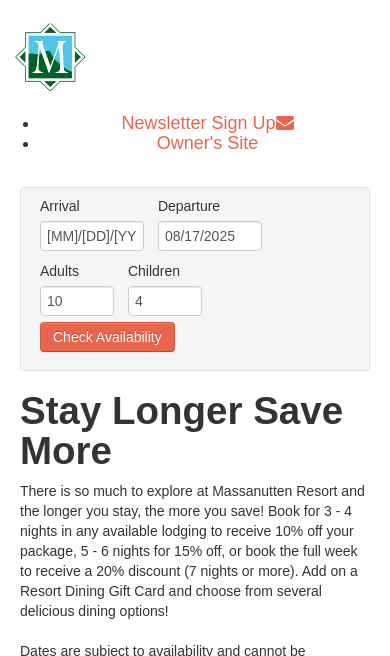 scroll, scrollTop: 0, scrollLeft: 0, axis: both 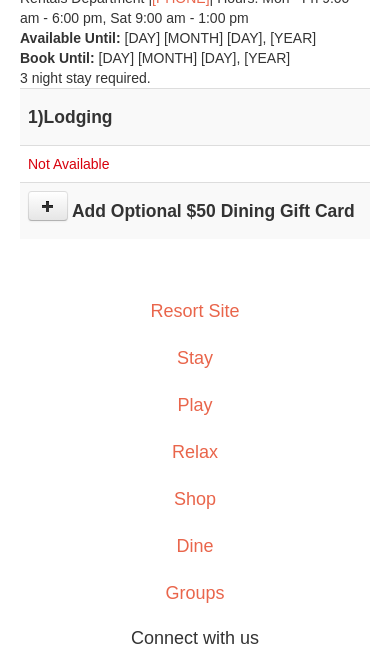 click on "Stay" at bounding box center [195, 358] 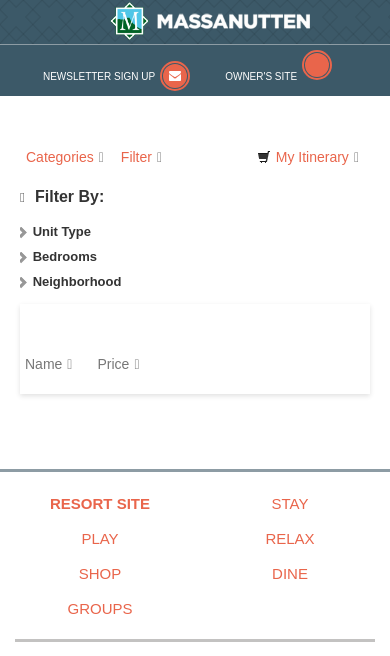 scroll, scrollTop: 0, scrollLeft: 0, axis: both 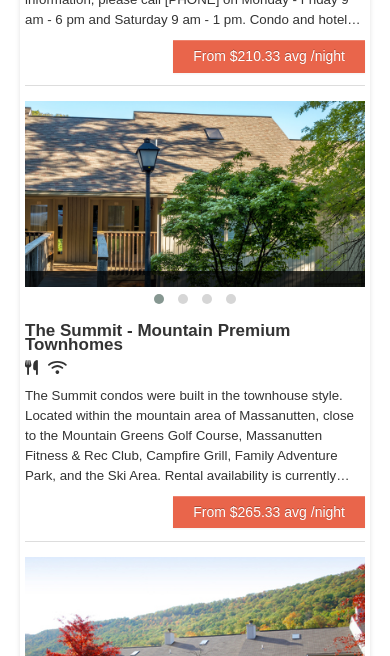 click at bounding box center (195, 194) 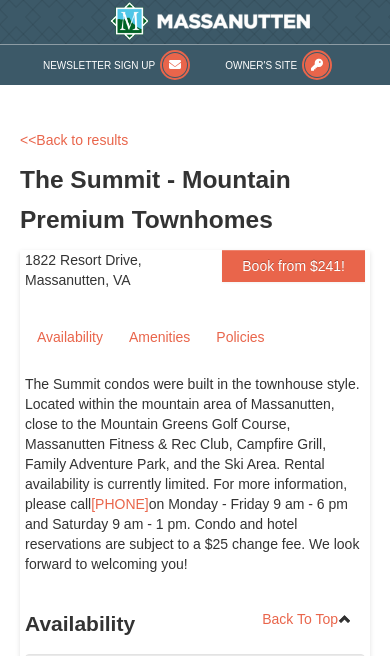 scroll, scrollTop: 209, scrollLeft: 0, axis: vertical 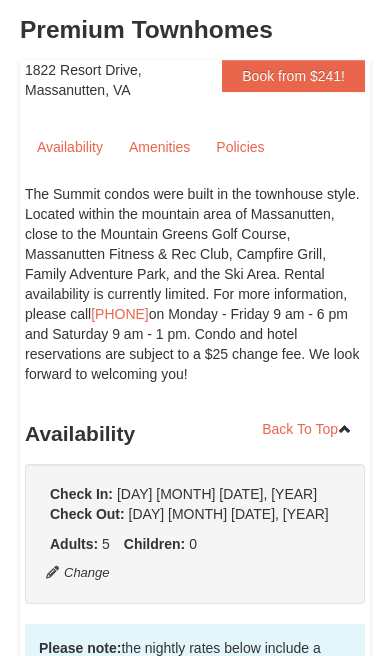 click on "Change" at bounding box center [78, 573] 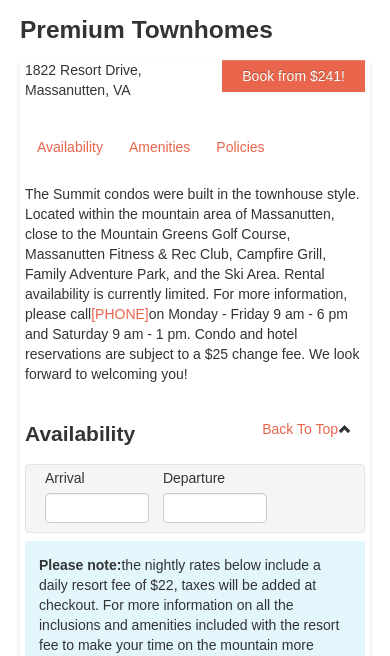 type on "08/14/2025" 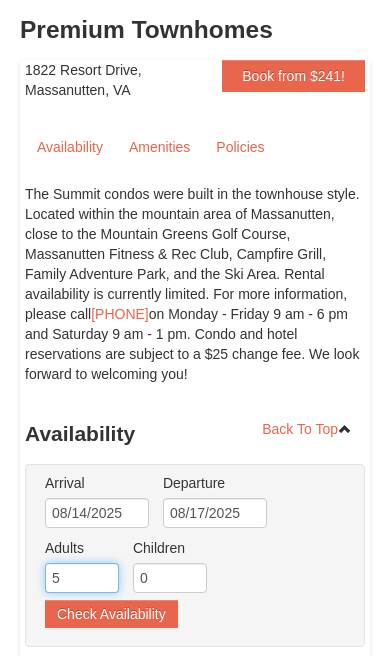 click on "5" at bounding box center [82, 578] 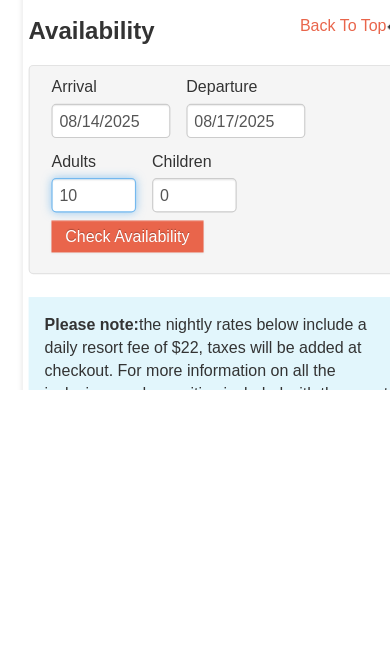 type on "10" 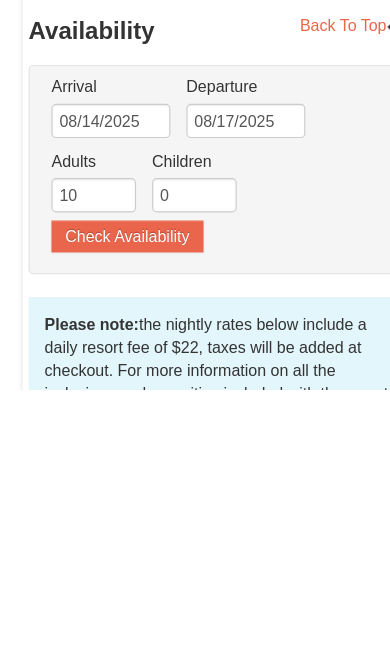 click on "Check Availability" at bounding box center [111, 522] 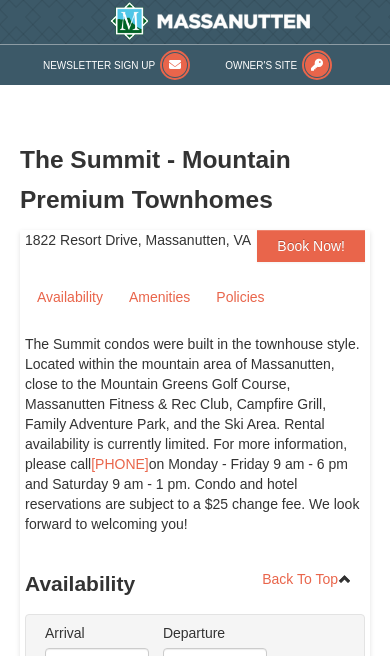 scroll, scrollTop: 788, scrollLeft: 0, axis: vertical 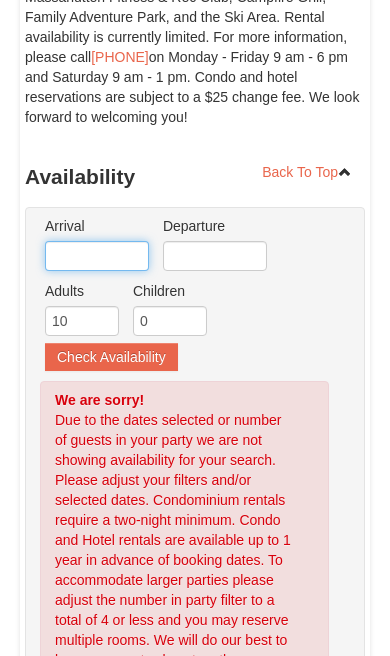 click at bounding box center (97, 256) 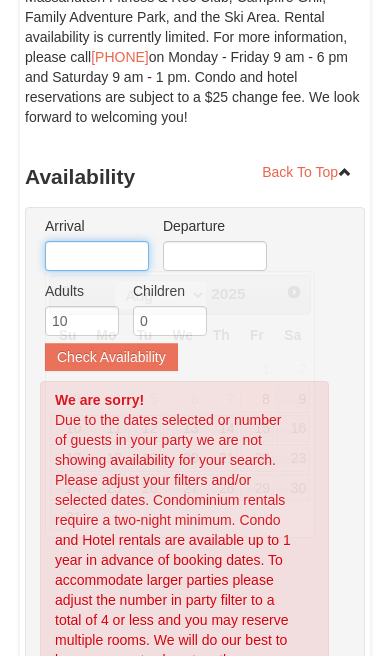 scroll, scrollTop: 407, scrollLeft: 0, axis: vertical 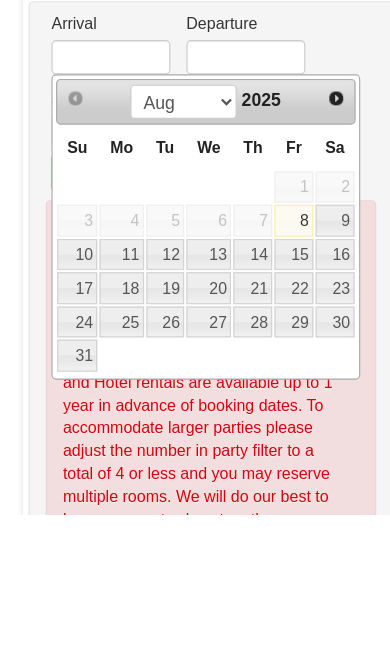 click on "21" at bounding box center (221, 458) 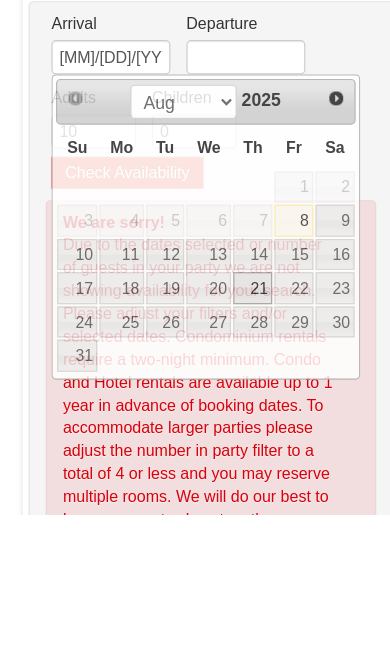 scroll, scrollTop: 608, scrollLeft: 0, axis: vertical 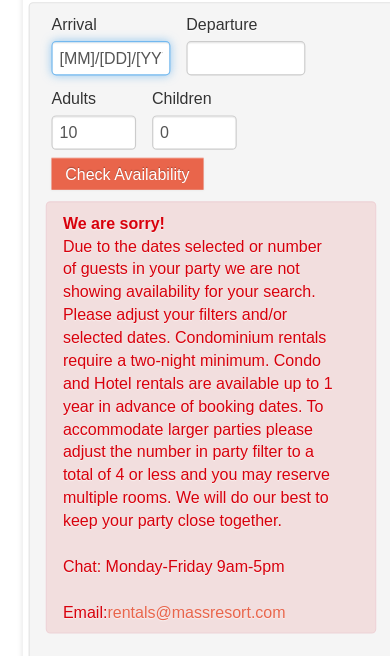 click on "08/21/2025" at bounding box center (97, 55) 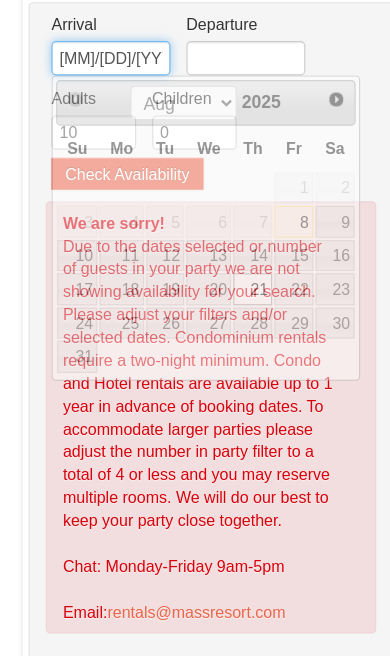 scroll, scrollTop: 492, scrollLeft: 0, axis: vertical 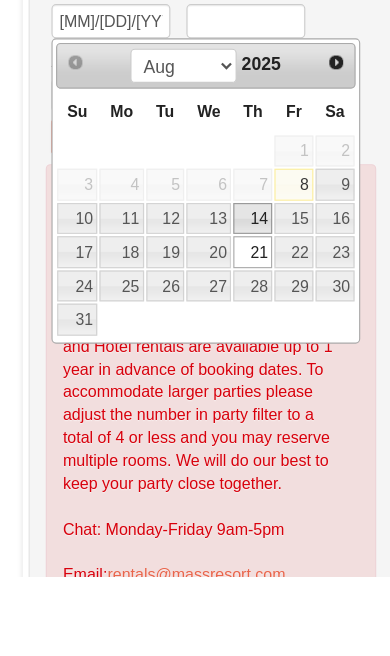 click on "14" at bounding box center (221, 344) 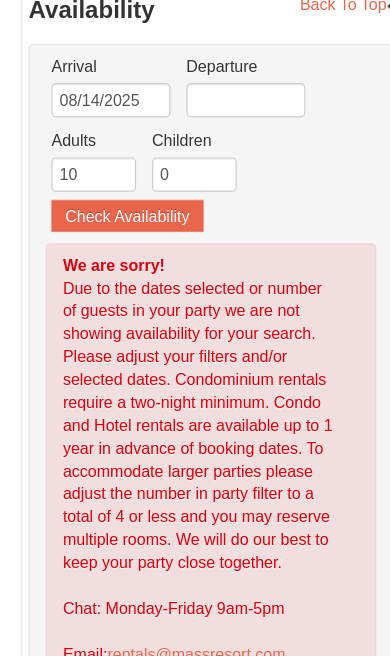scroll, scrollTop: 551, scrollLeft: 0, axis: vertical 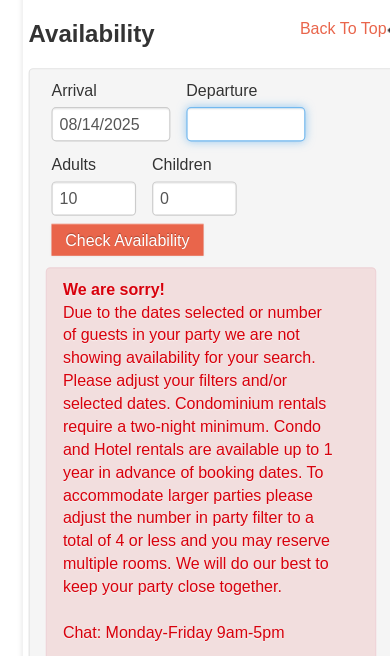 click at bounding box center [215, 112] 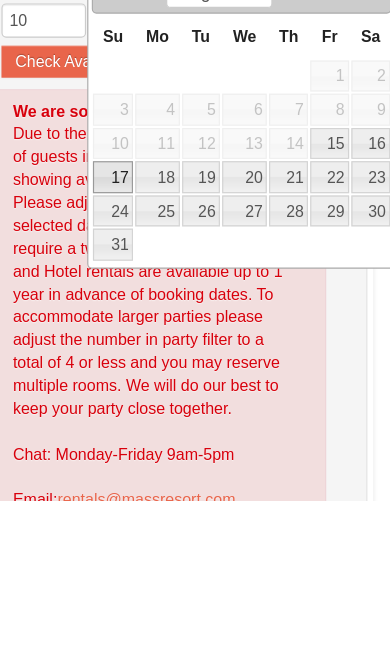 click on "17" at bounding box center [142, 373] 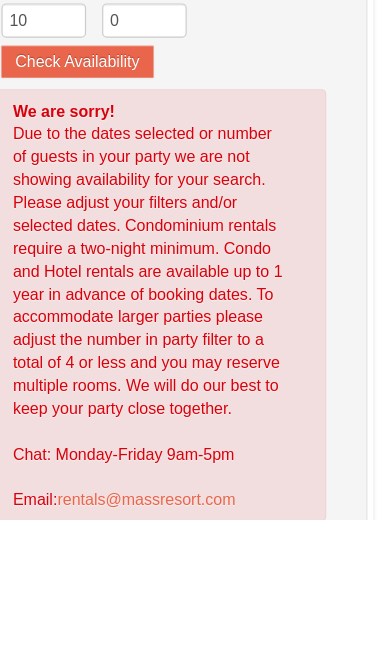 scroll, scrollTop: 507, scrollLeft: 0, axis: vertical 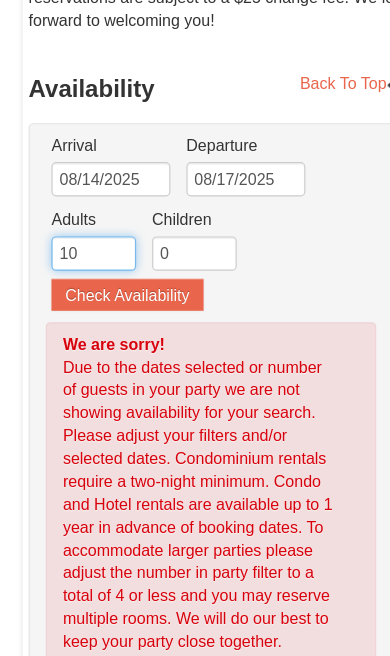 click on "10" at bounding box center (82, 221) 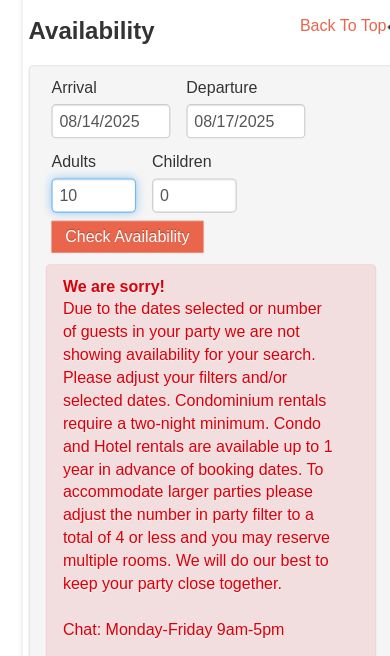 type on "1" 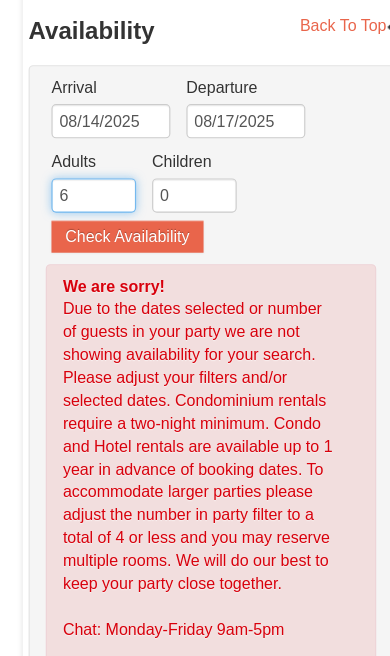 type on "6" 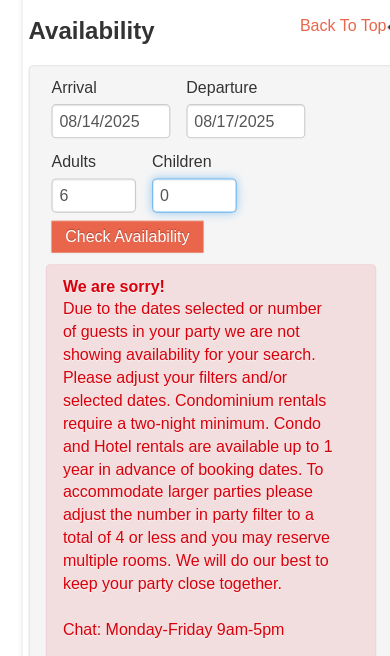 click on "0" at bounding box center [170, 221] 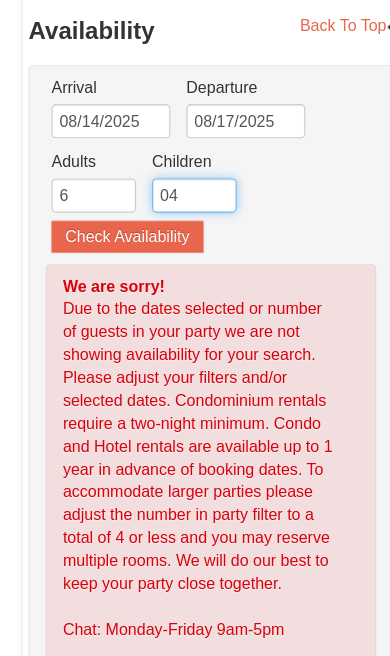 type on "04" 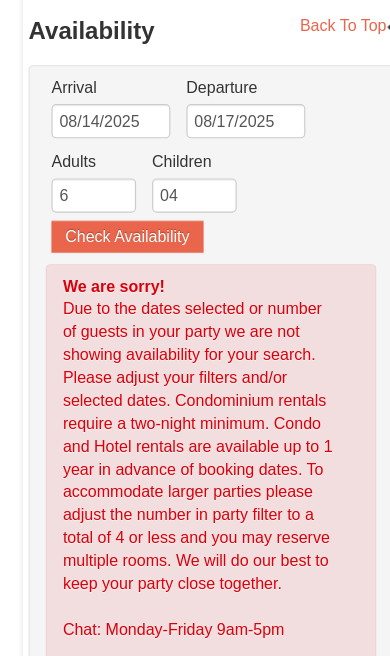 click on "Check Availability" at bounding box center (111, 257) 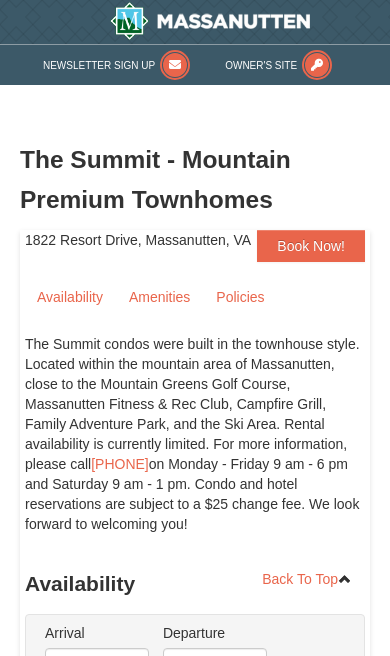 scroll, scrollTop: 788, scrollLeft: 0, axis: vertical 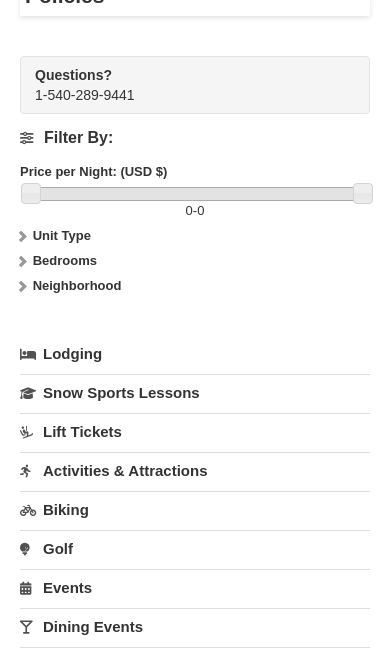 click on "Bedrooms" at bounding box center [65, 260] 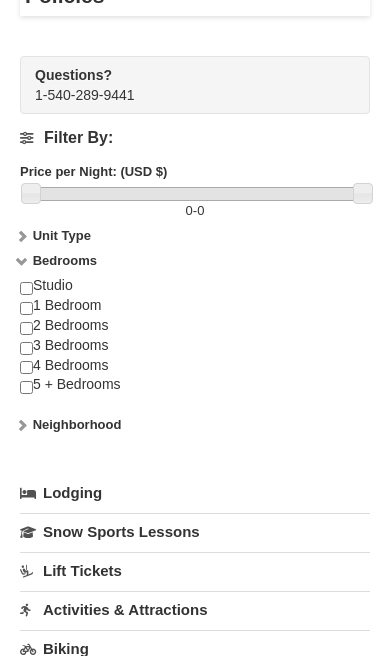 click at bounding box center [26, 367] 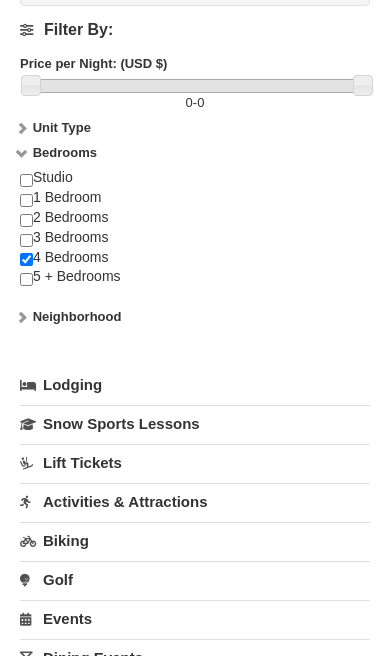 scroll, scrollTop: 2519, scrollLeft: 0, axis: vertical 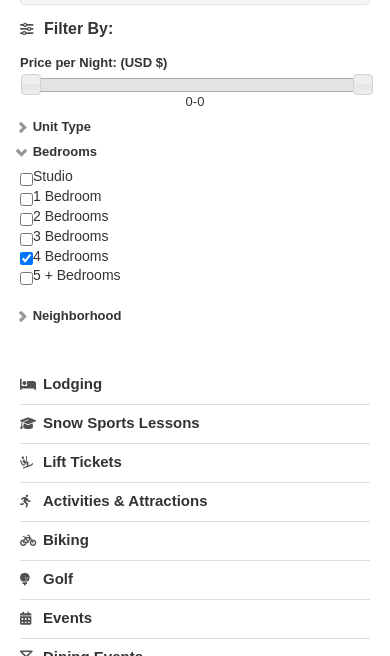click on "Lodging" at bounding box center (195, 384) 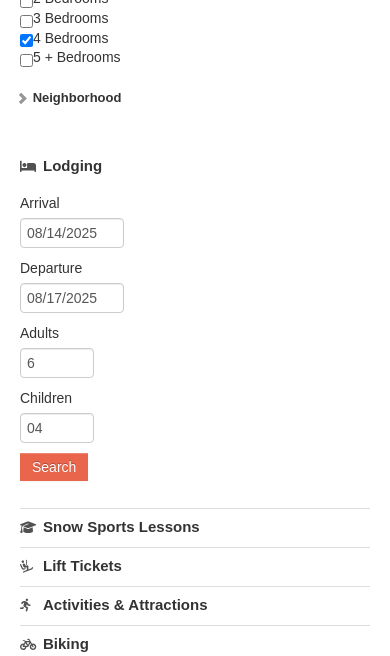 click on "Search" at bounding box center (54, 467) 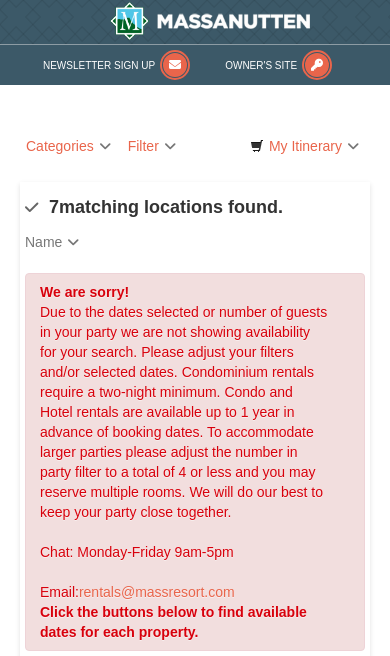 scroll, scrollTop: 0, scrollLeft: 0, axis: both 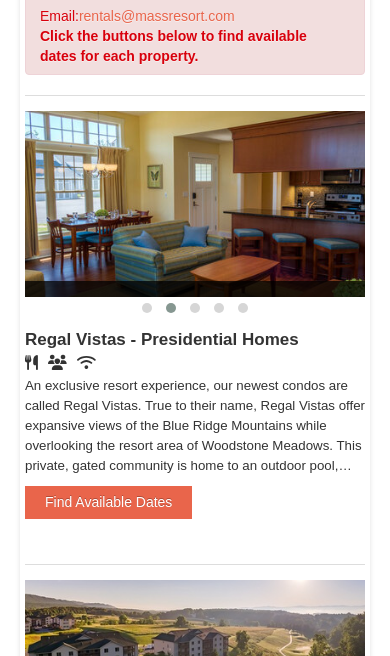 click on "Find Available Dates" at bounding box center [108, 502] 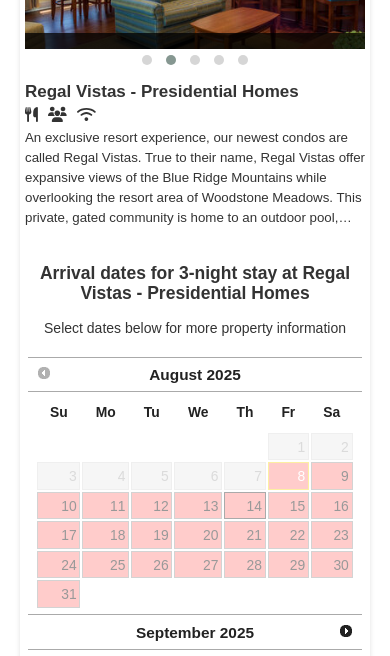 scroll, scrollTop: 826, scrollLeft: 0, axis: vertical 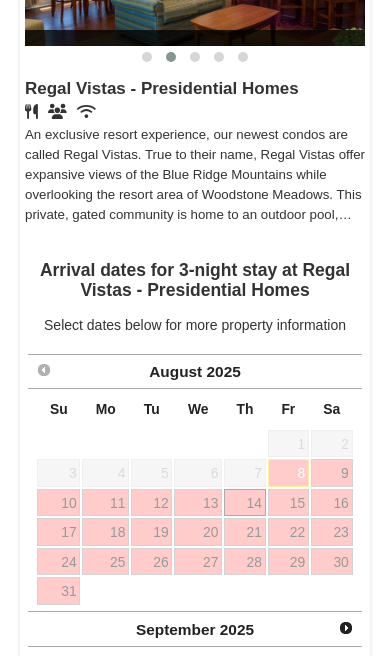 click on "14" at bounding box center [245, 503] 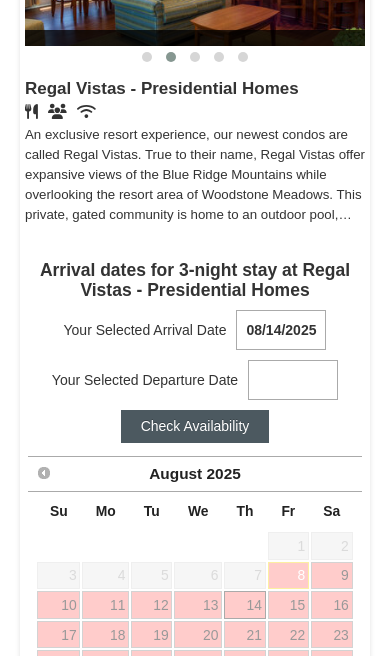 click at bounding box center [293, 380] 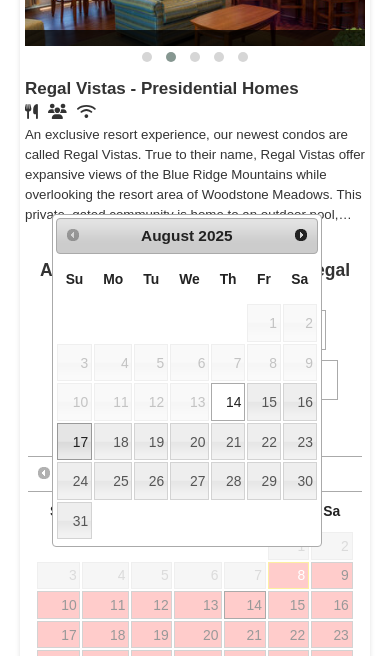 click on "17" at bounding box center [74, 442] 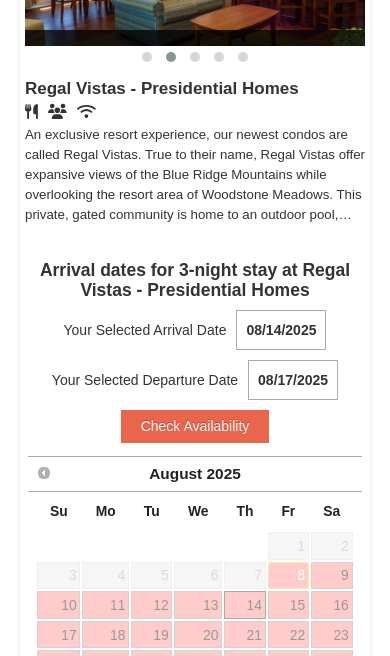 click on "Check Availability" at bounding box center (195, 426) 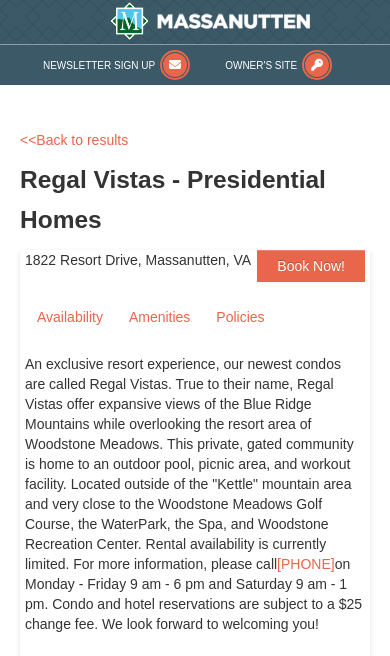 scroll, scrollTop: 0, scrollLeft: 0, axis: both 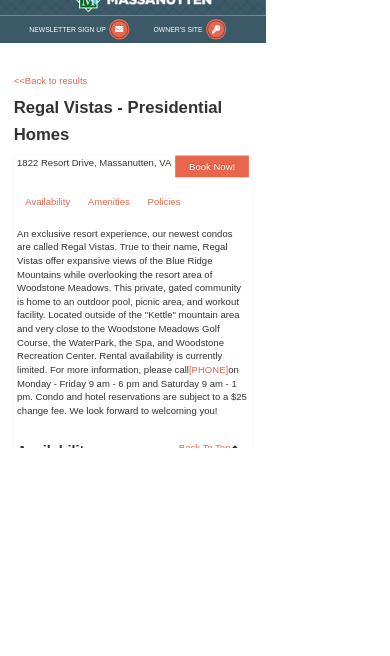 click on "Availability" at bounding box center [195, 662] 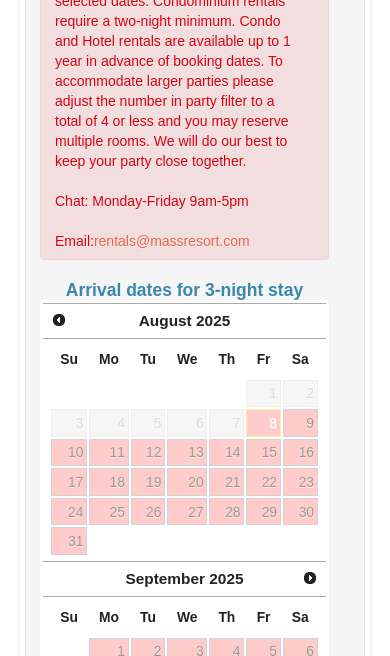 scroll, scrollTop: 1016, scrollLeft: 0, axis: vertical 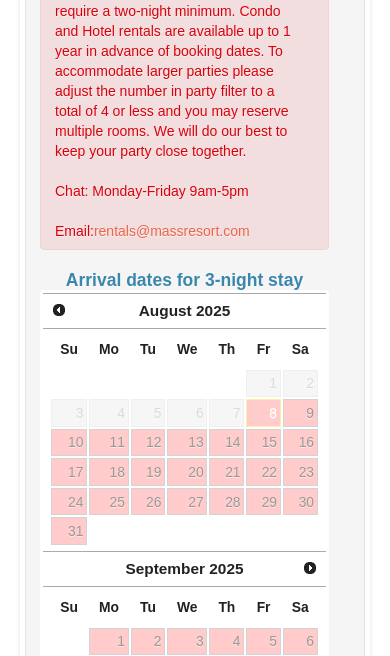 click on "14" at bounding box center [226, 443] 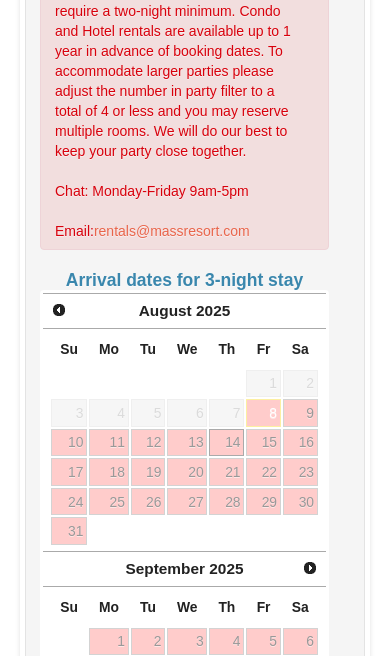 type on "08/14/2025" 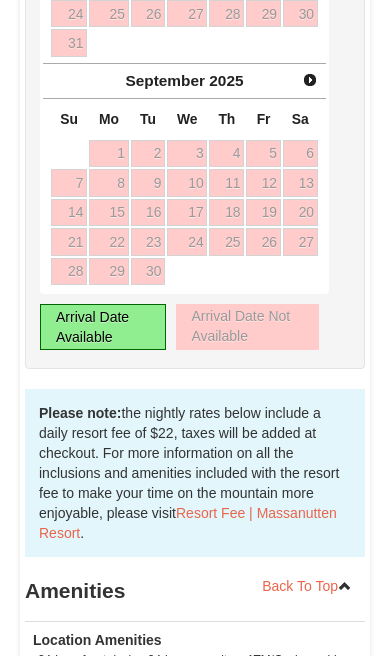 scroll, scrollTop: 1502, scrollLeft: 0, axis: vertical 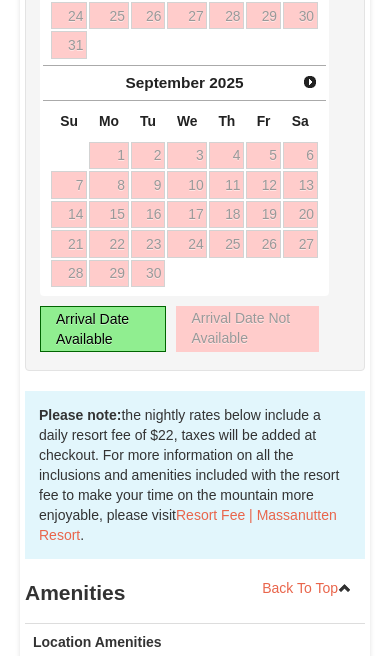 click on "Arrival Date Available" at bounding box center [103, 329] 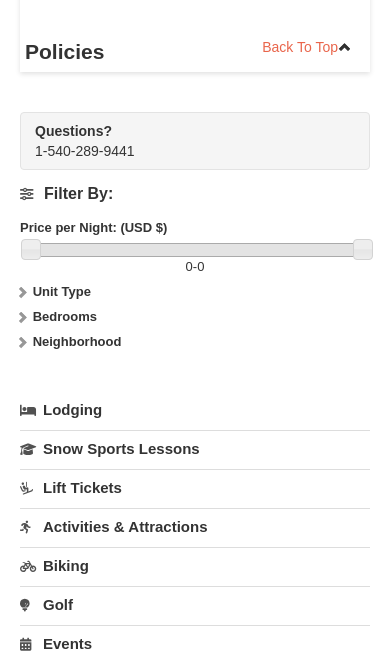 scroll, scrollTop: 2475, scrollLeft: 0, axis: vertical 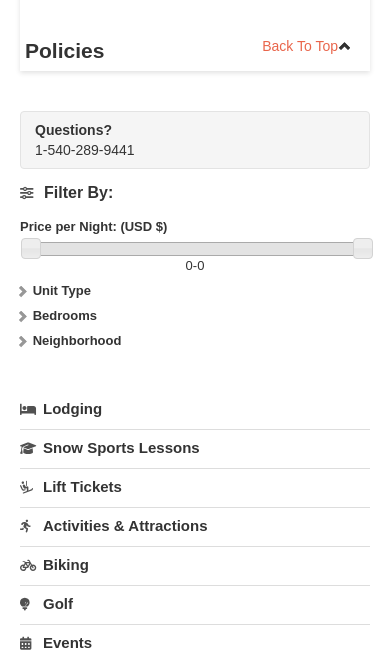 click on "Bedrooms" at bounding box center (65, 315) 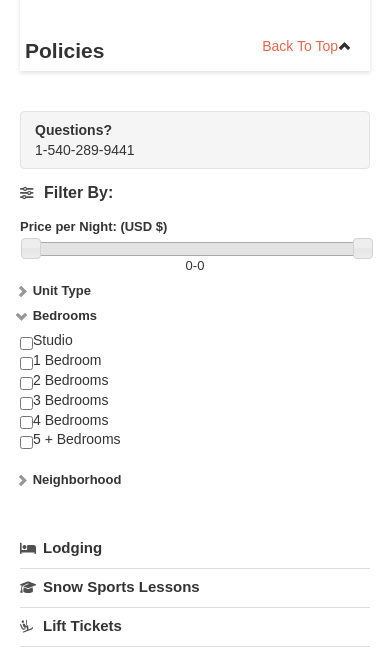 click at bounding box center [26, 422] 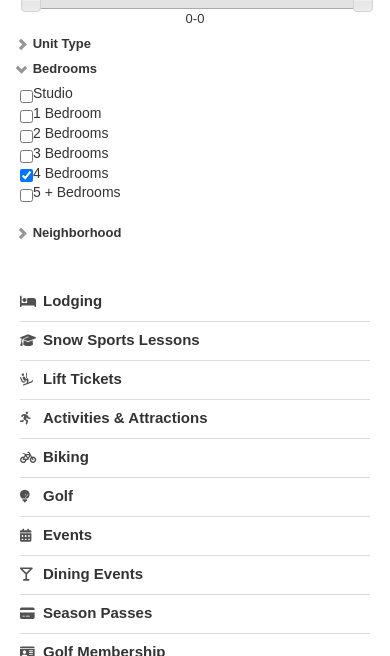 click on "Lodging" at bounding box center [195, 301] 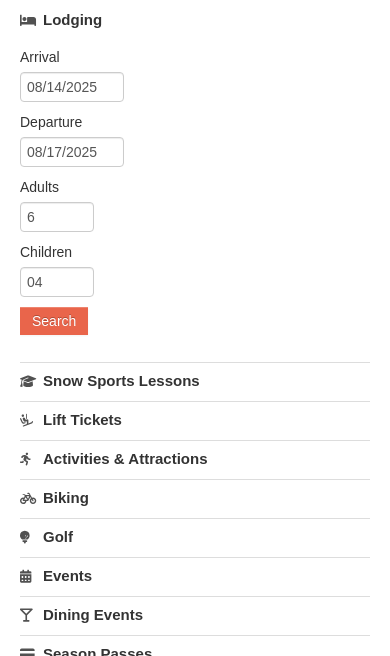 scroll, scrollTop: 3004, scrollLeft: 0, axis: vertical 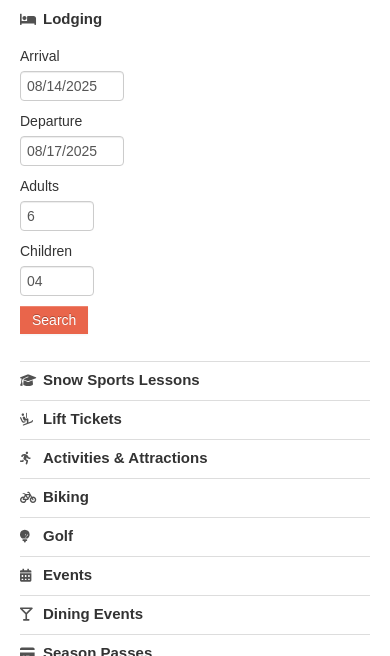 click on "Search" at bounding box center (54, 320) 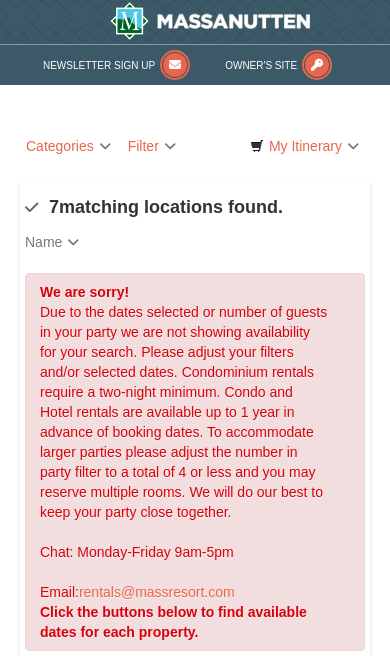 scroll, scrollTop: 0, scrollLeft: 0, axis: both 